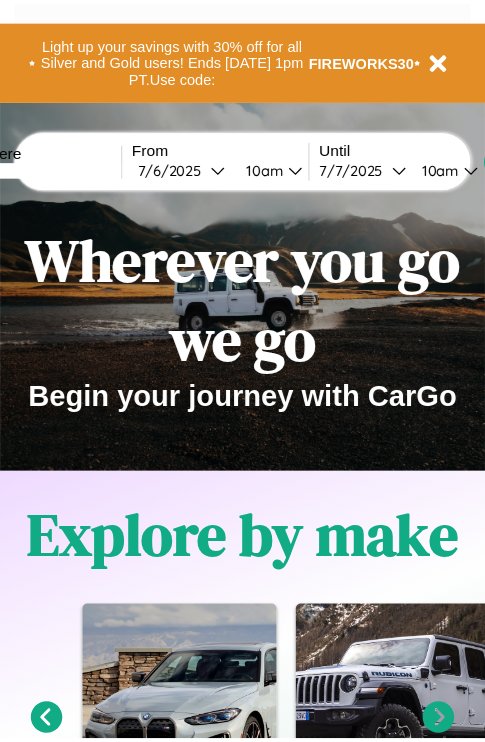 scroll, scrollTop: 0, scrollLeft: 0, axis: both 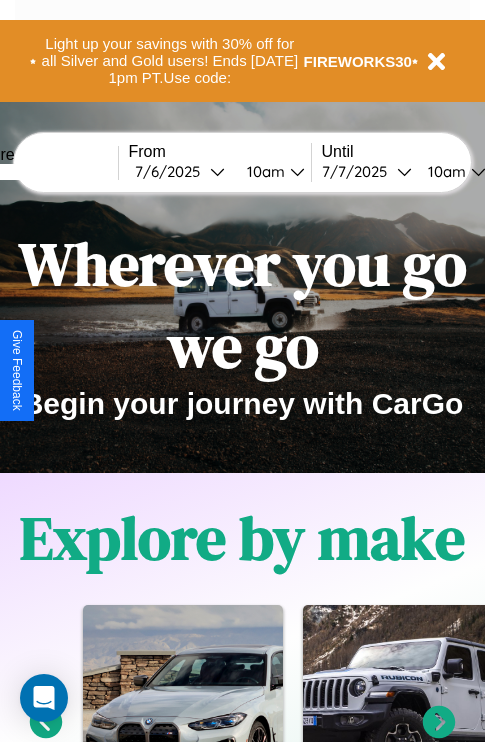 click at bounding box center (43, 172) 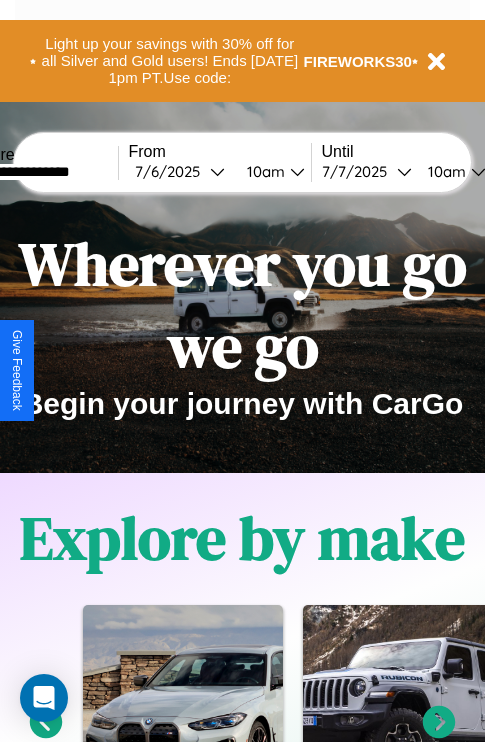 type on "**********" 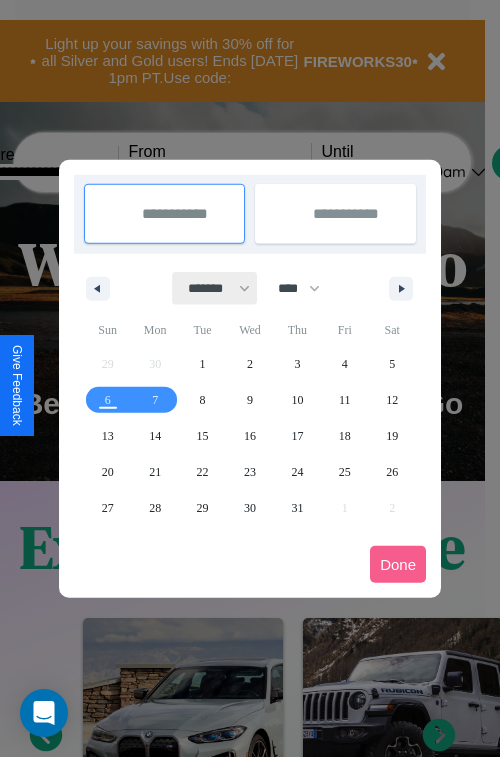 click on "******* ******** ***** ***** *** **** **** ****** ********* ******* ******** ********" at bounding box center [215, 288] 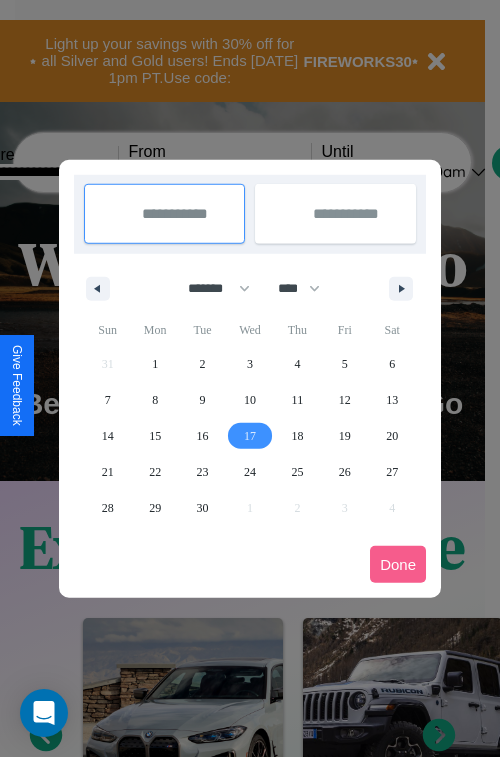 click on "17" at bounding box center [250, 436] 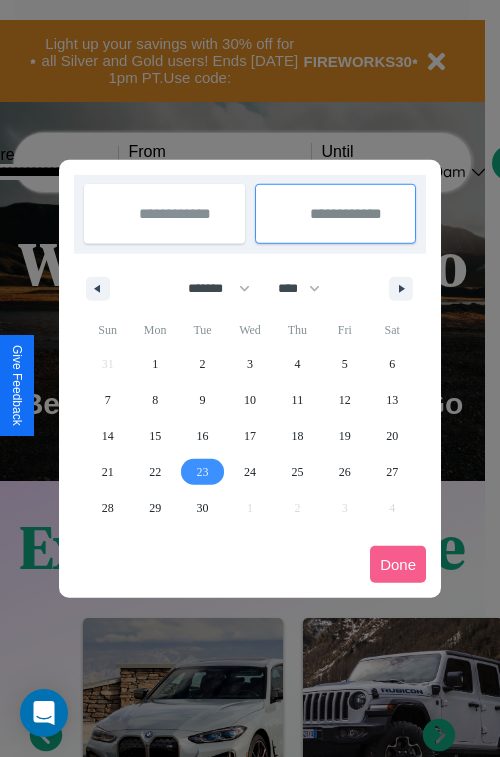 click on "23" at bounding box center (203, 472) 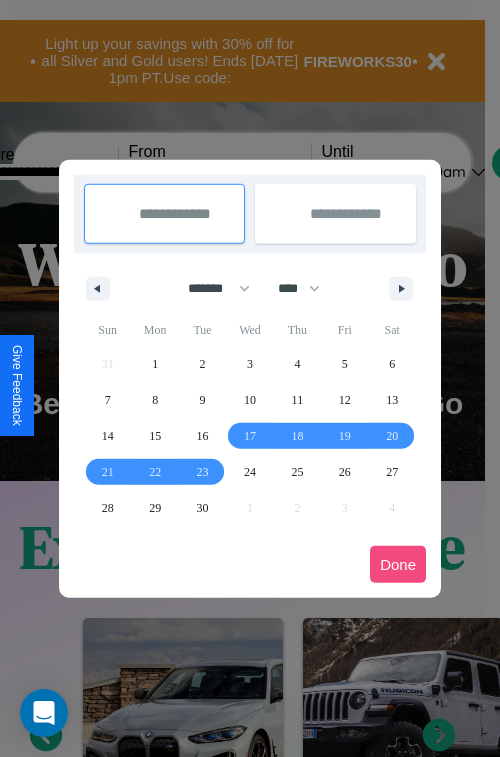 click on "Done" at bounding box center (398, 564) 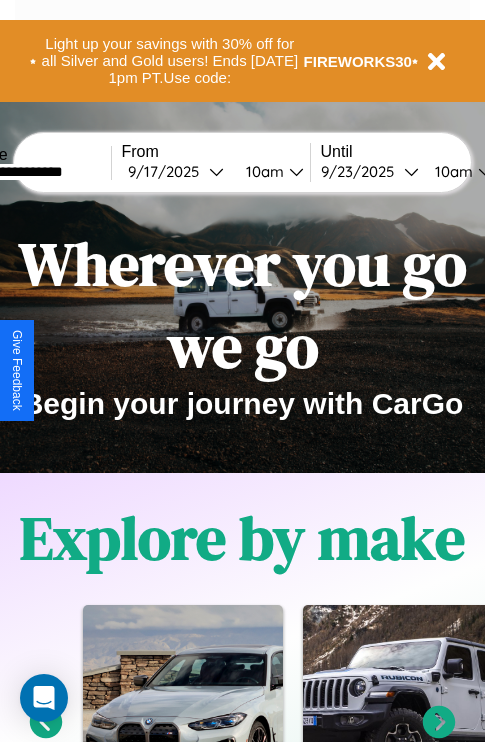 scroll, scrollTop: 0, scrollLeft: 75, axis: horizontal 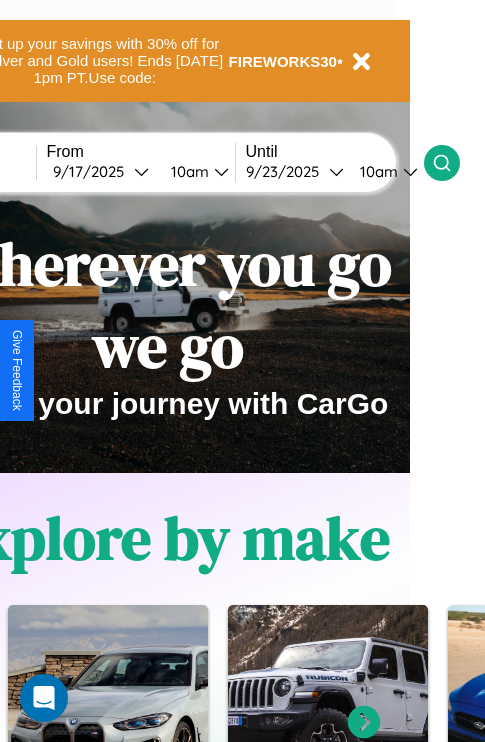 click 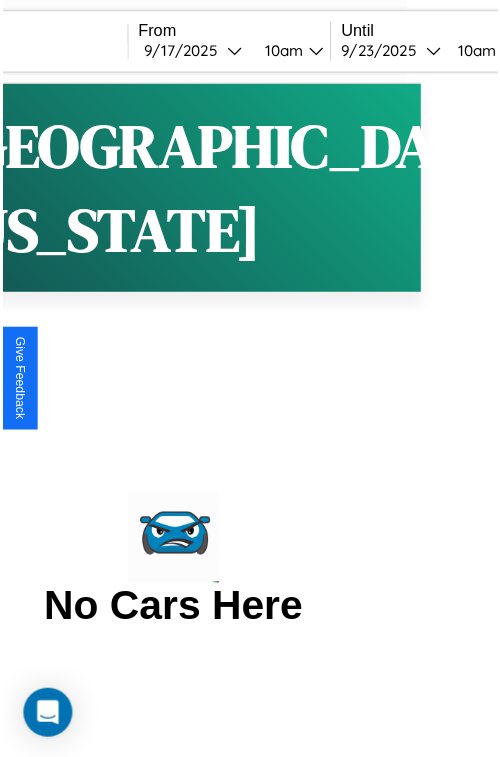 scroll, scrollTop: 0, scrollLeft: 0, axis: both 